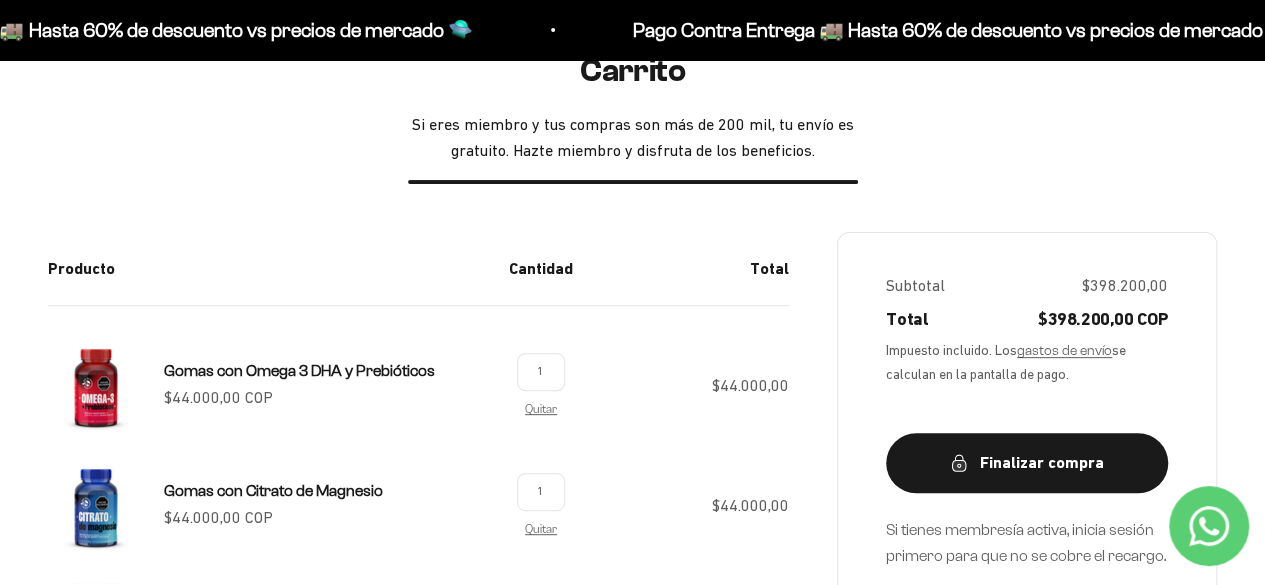 scroll, scrollTop: 0, scrollLeft: 0, axis: both 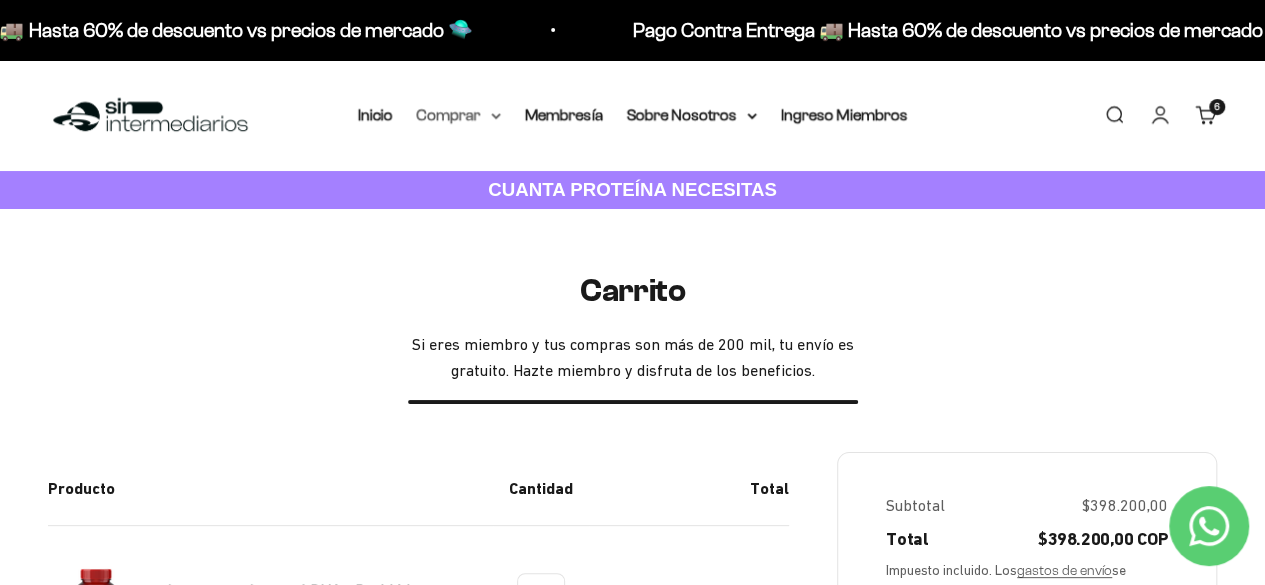 click on "Comprar" at bounding box center (459, 115) 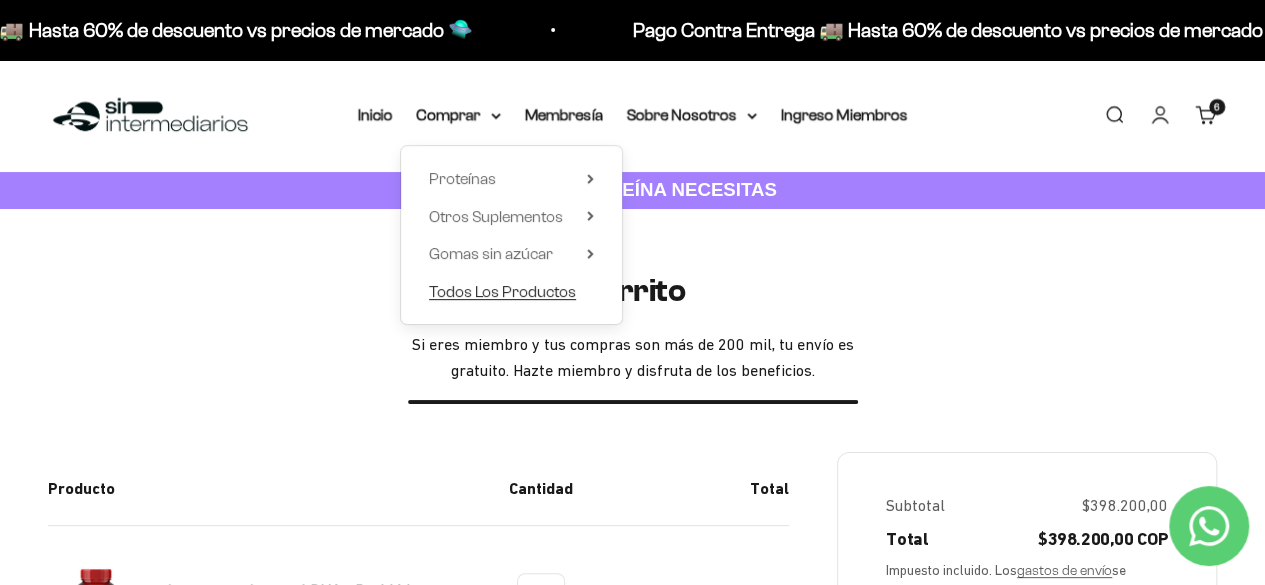 click on "Todos Los Productos" at bounding box center [502, 291] 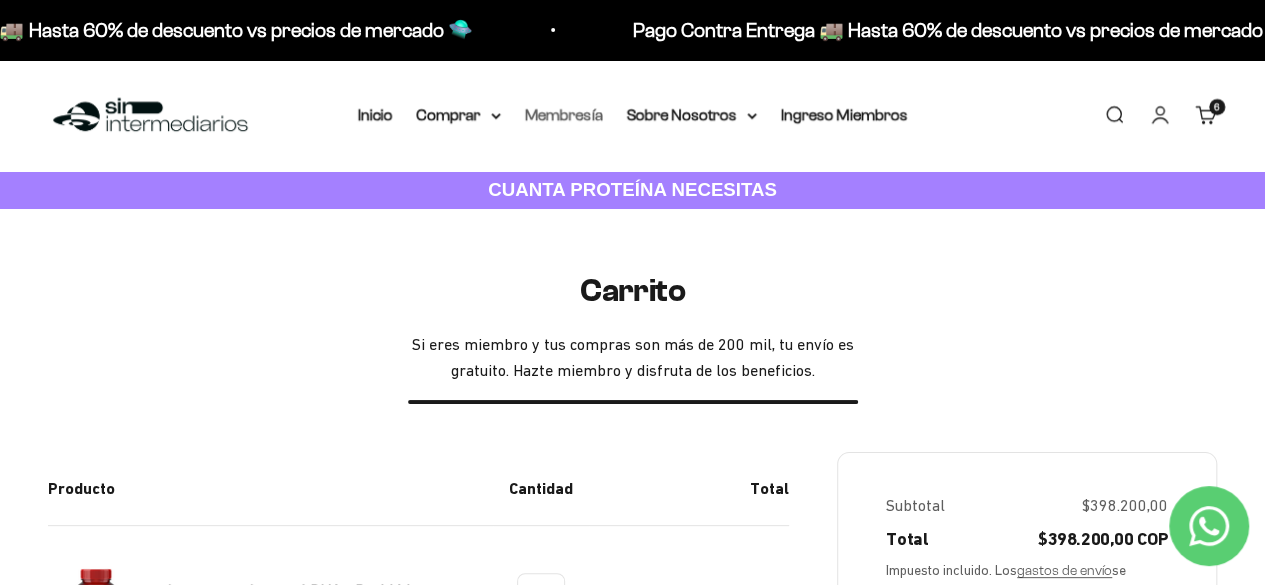 click on "Membresía" at bounding box center (564, 114) 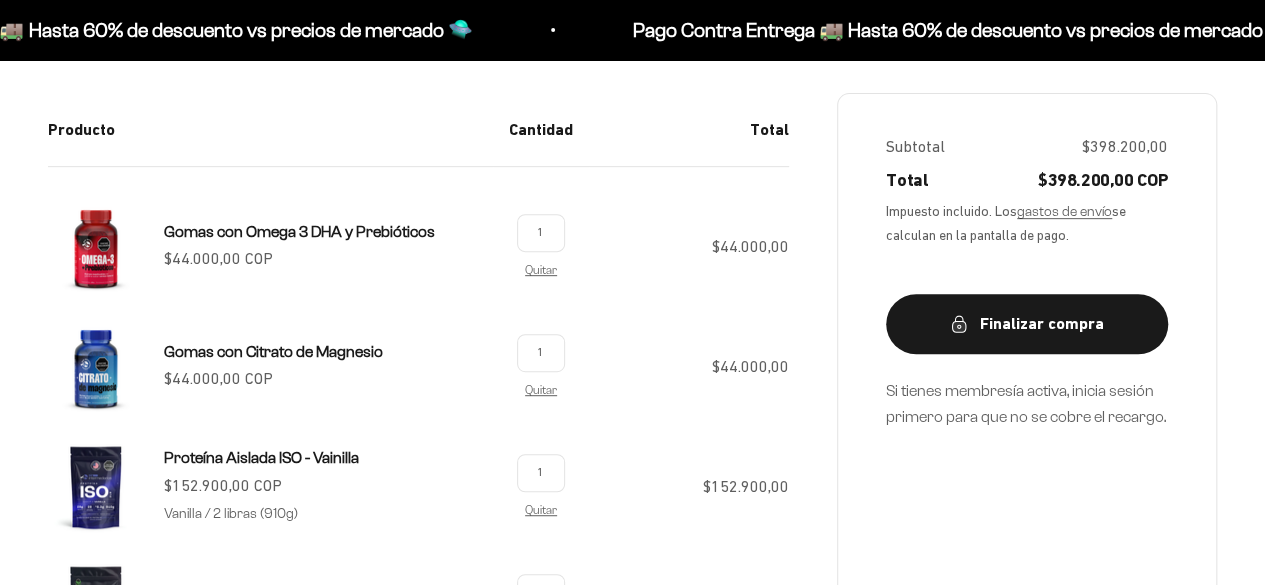 scroll, scrollTop: 0, scrollLeft: 0, axis: both 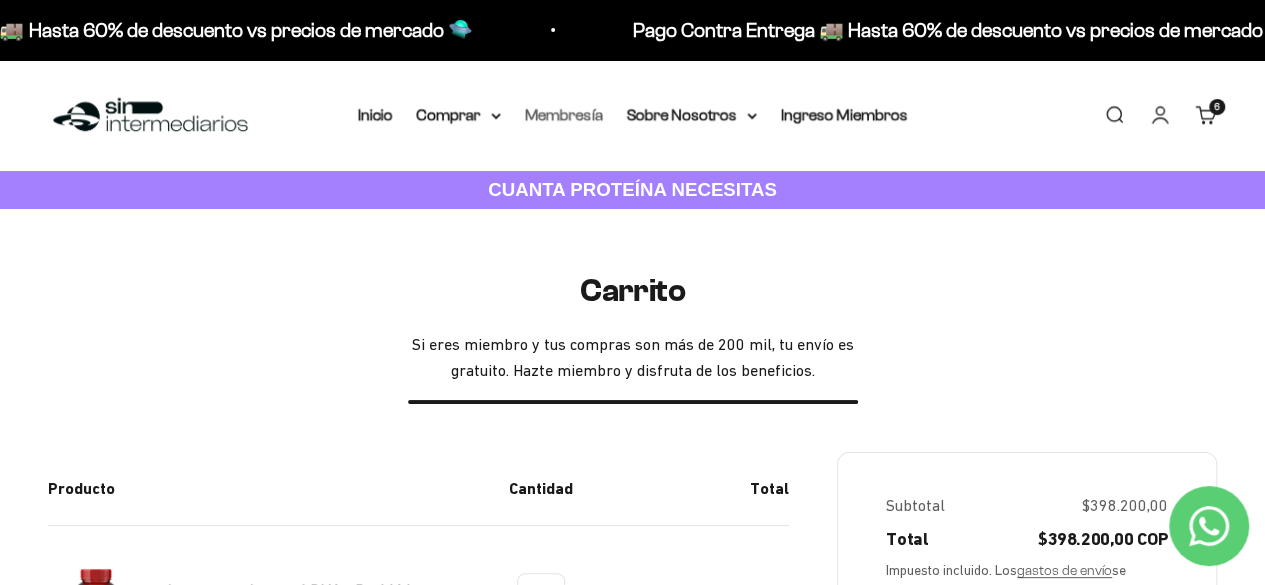 click on "Membresía" at bounding box center [564, 114] 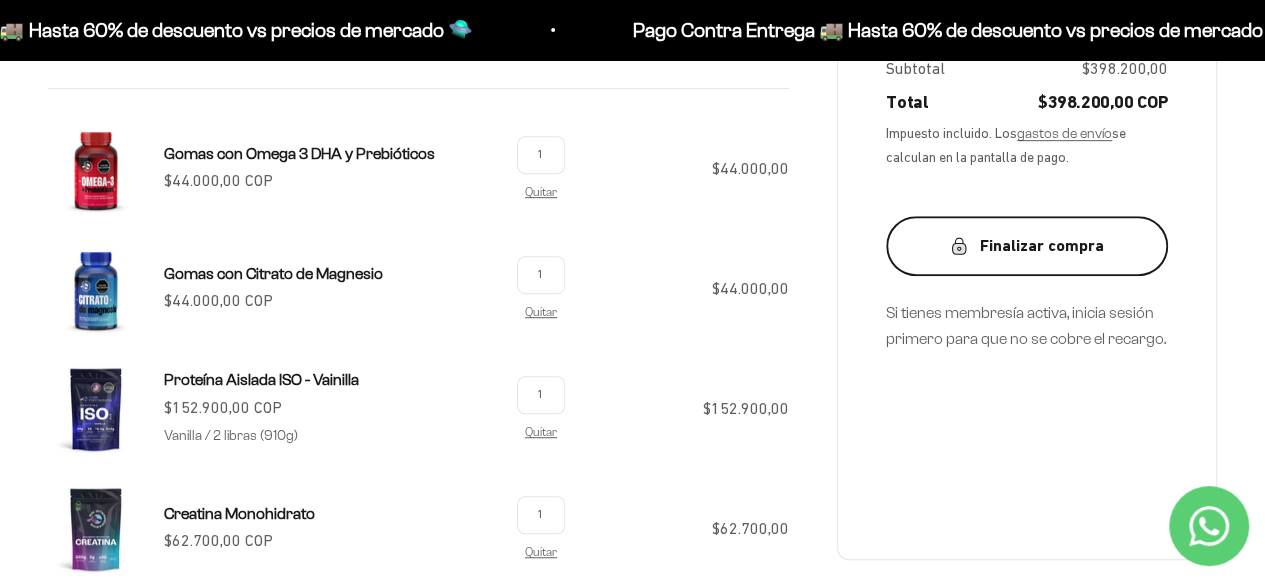 scroll, scrollTop: 438, scrollLeft: 0, axis: vertical 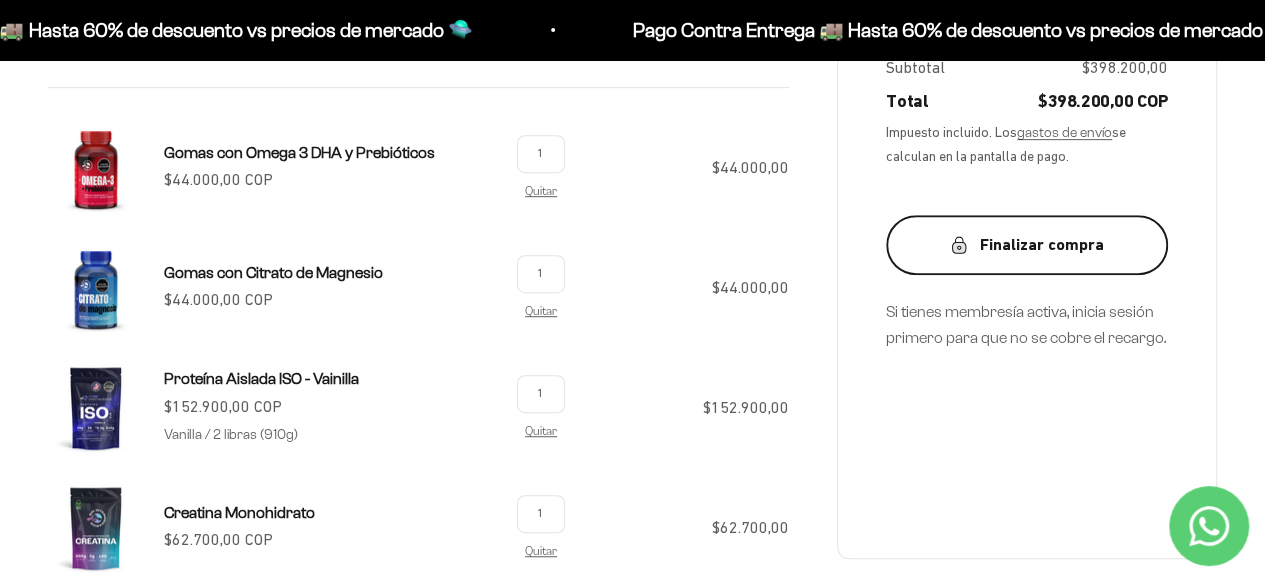 click on "Finalizar compra" at bounding box center [1027, 245] 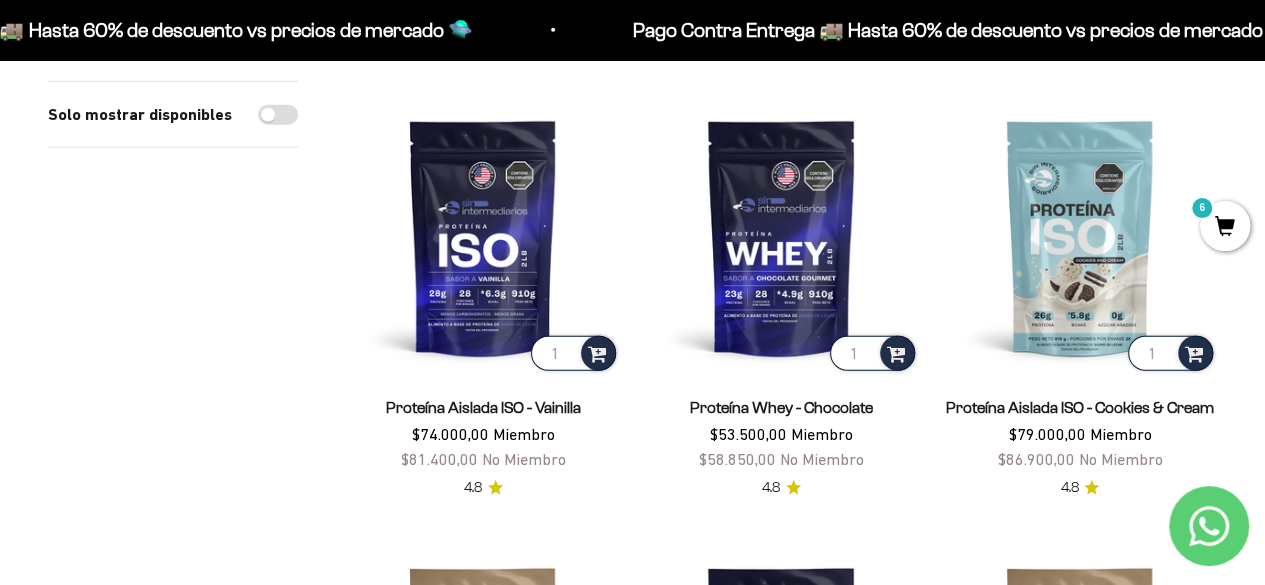 scroll, scrollTop: 2475, scrollLeft: 0, axis: vertical 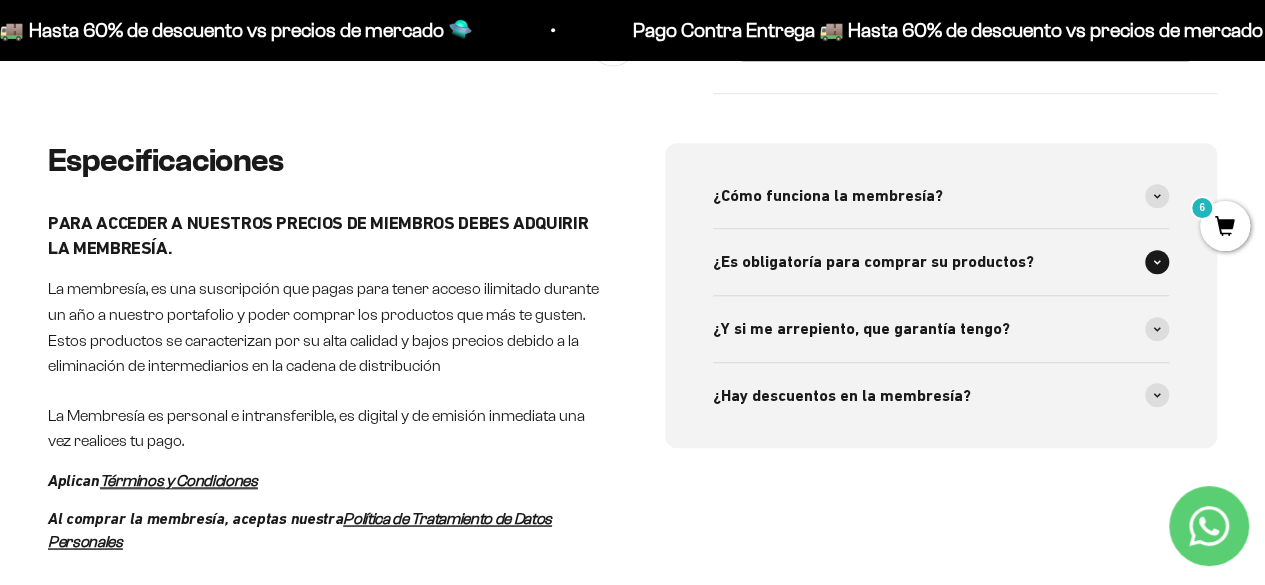 click 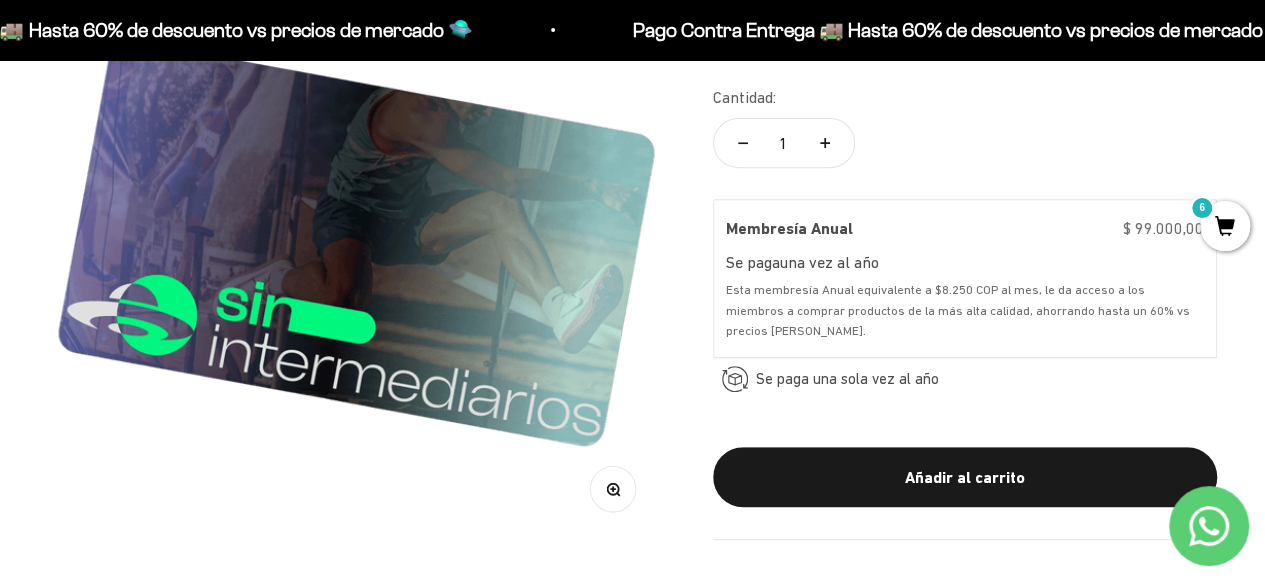 scroll, scrollTop: 0, scrollLeft: 0, axis: both 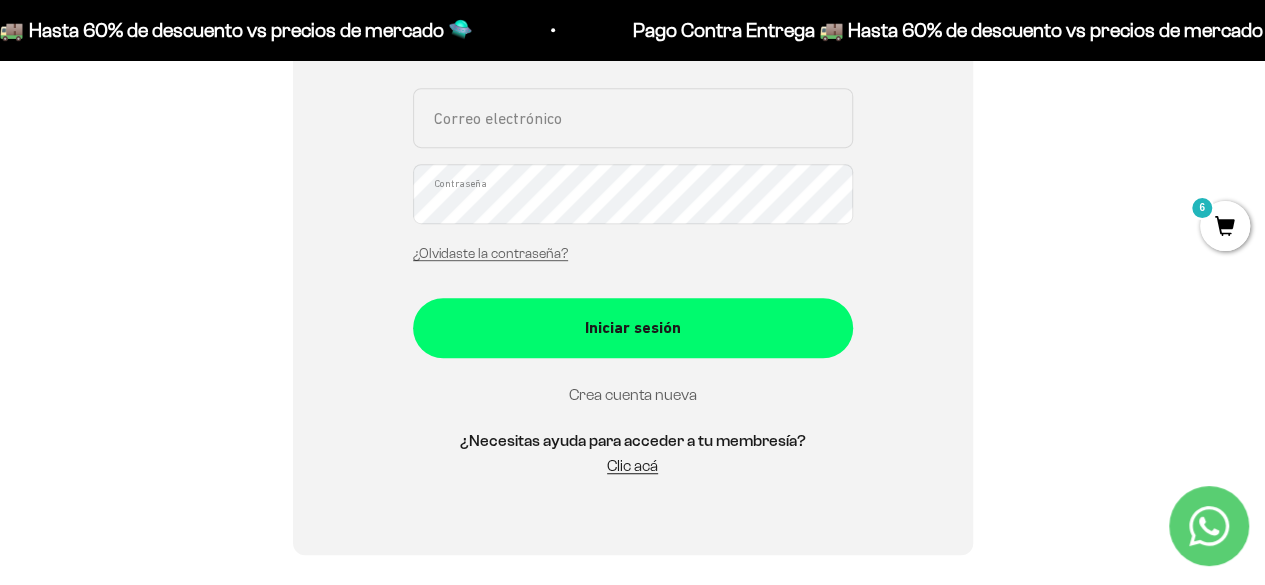 click on "Crea cuenta nueva" at bounding box center [633, 394] 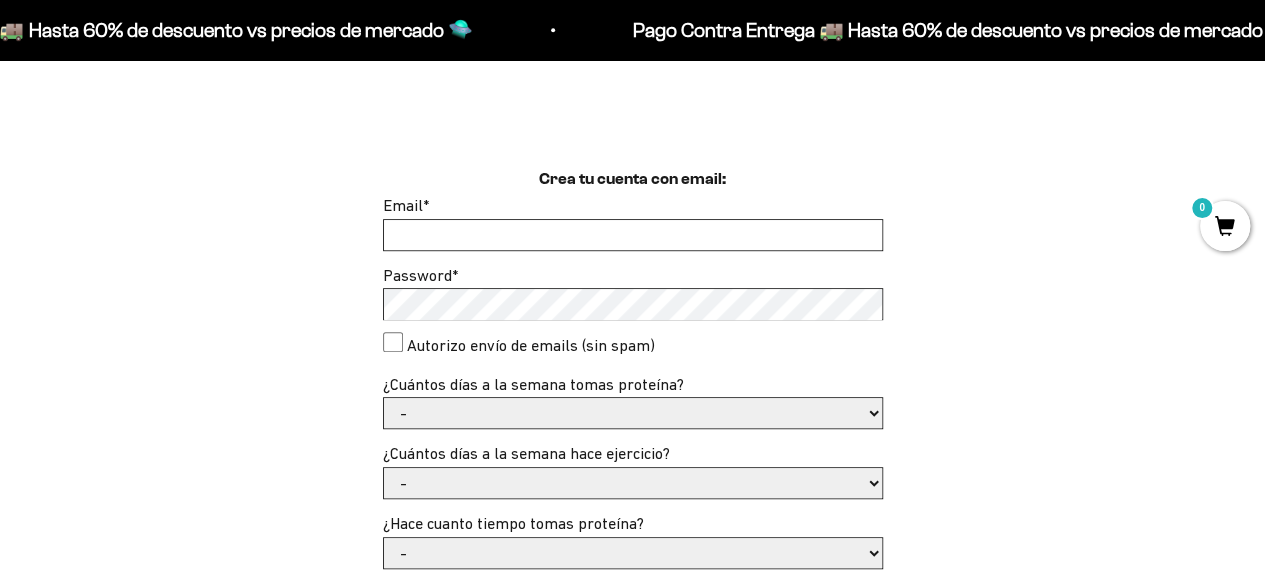 scroll, scrollTop: 461, scrollLeft: 0, axis: vertical 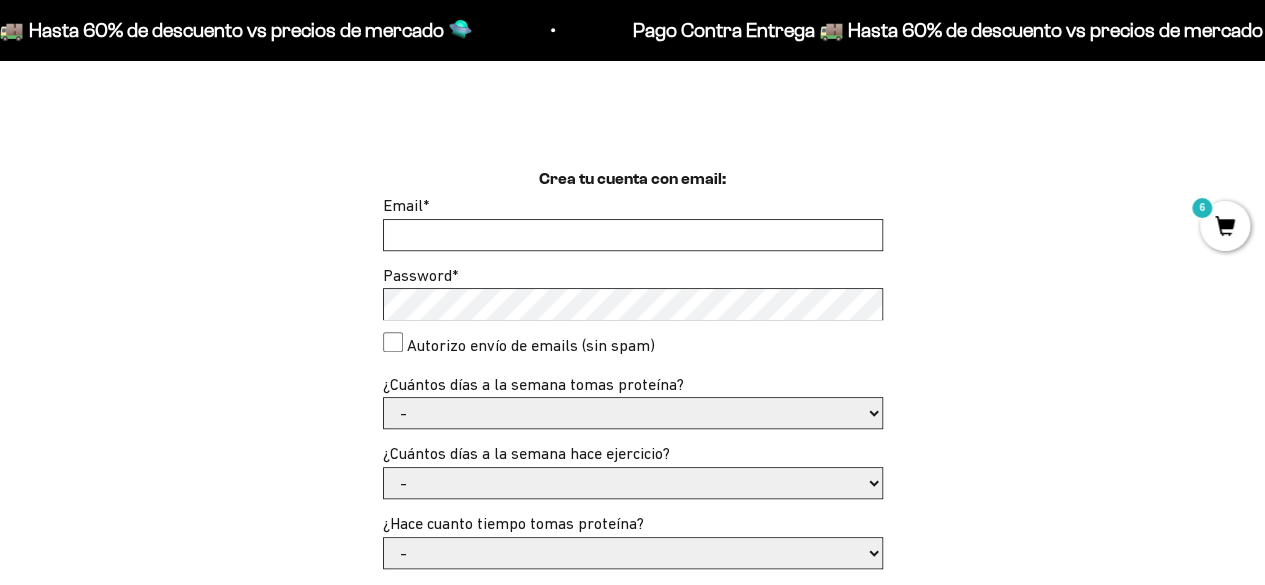 click on "Email
*" at bounding box center (633, 235) 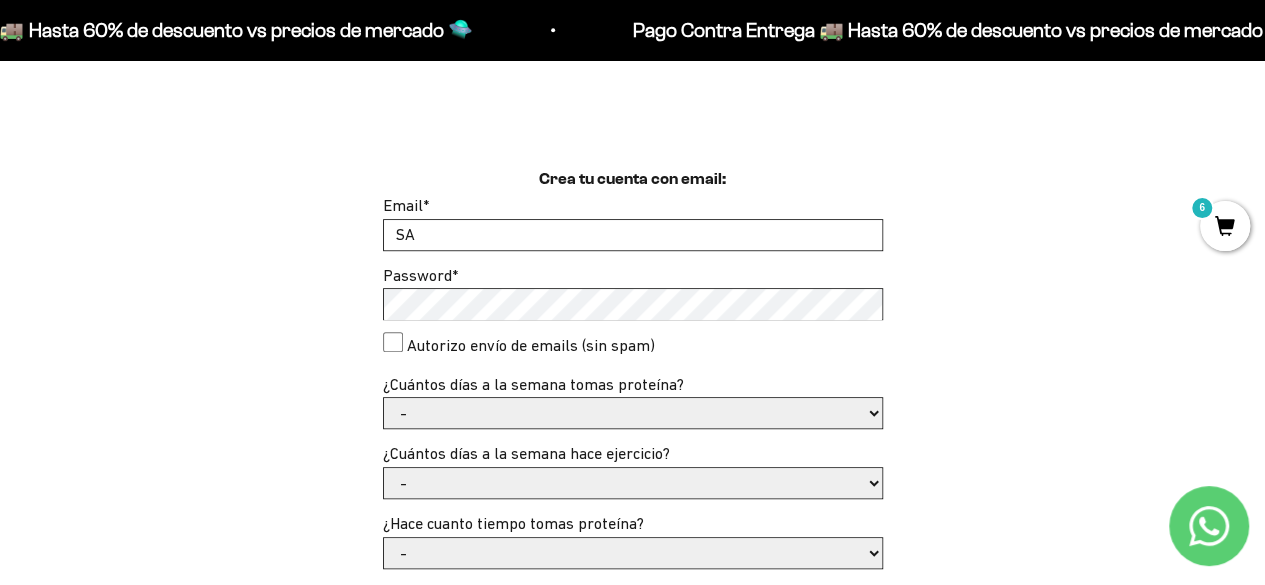 type on "S" 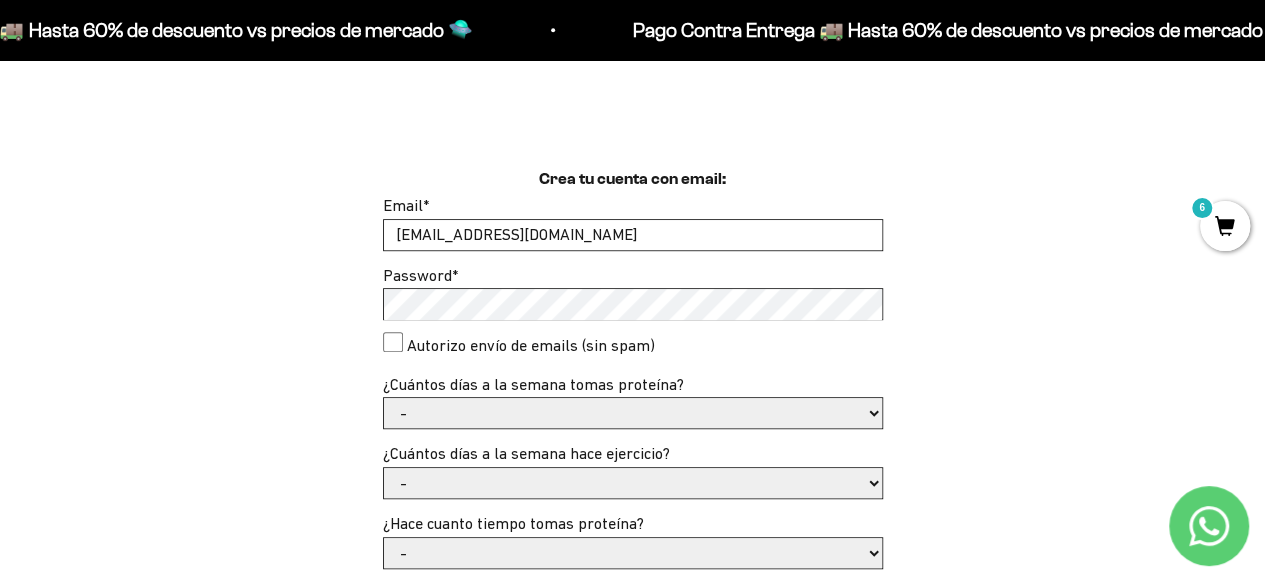 type on "santiago4658@gmail.com" 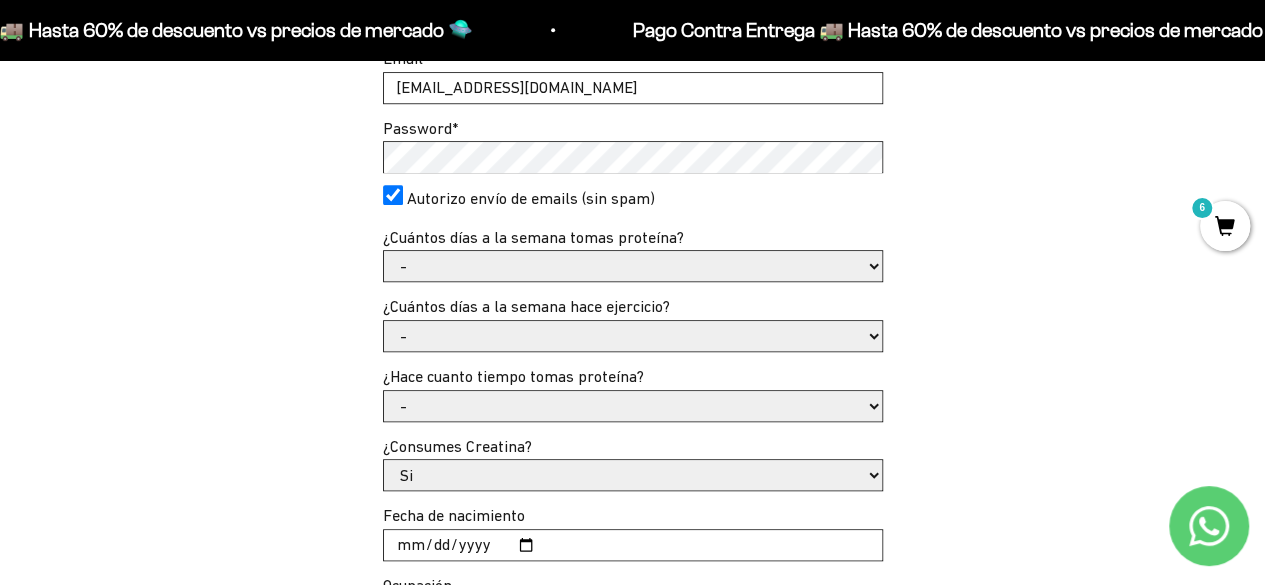 scroll, scrollTop: 611, scrollLeft: 0, axis: vertical 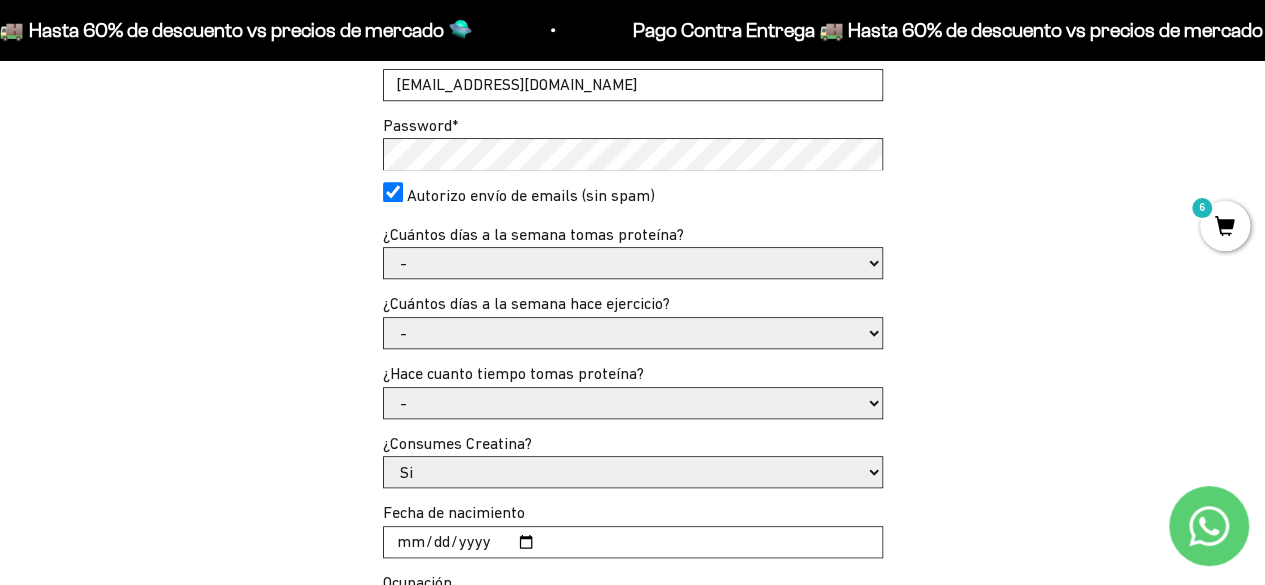 click on "-
1 o 2
3 a 5
6 o 7" at bounding box center (633, 263) 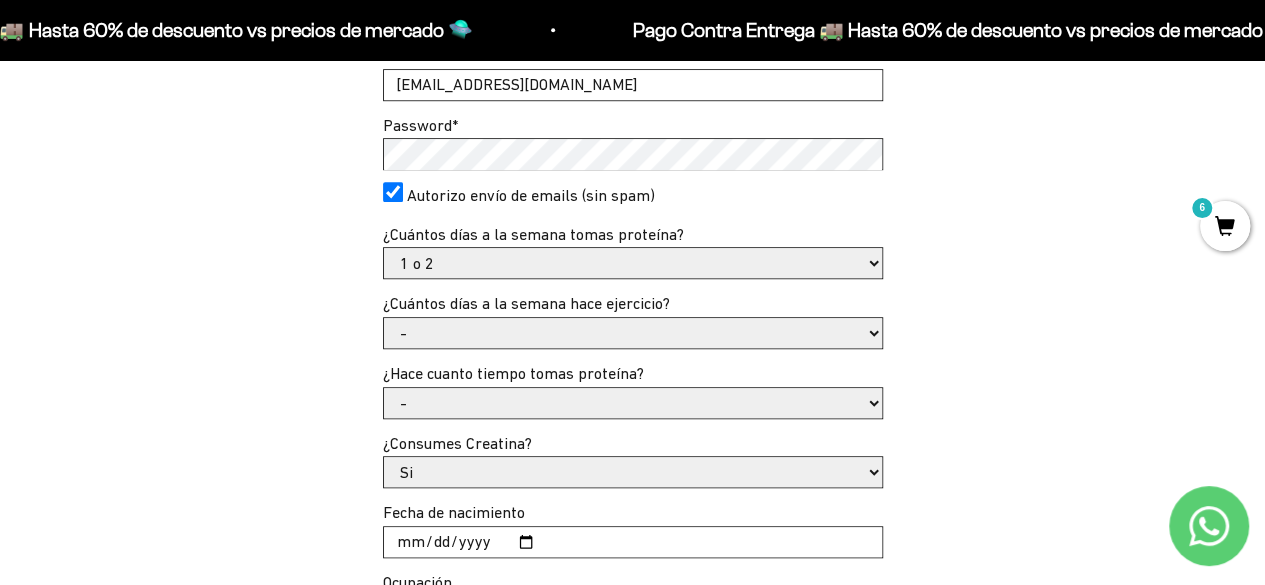 click on "-
1 o 2
3 a 5
6 o 7" at bounding box center (633, 263) 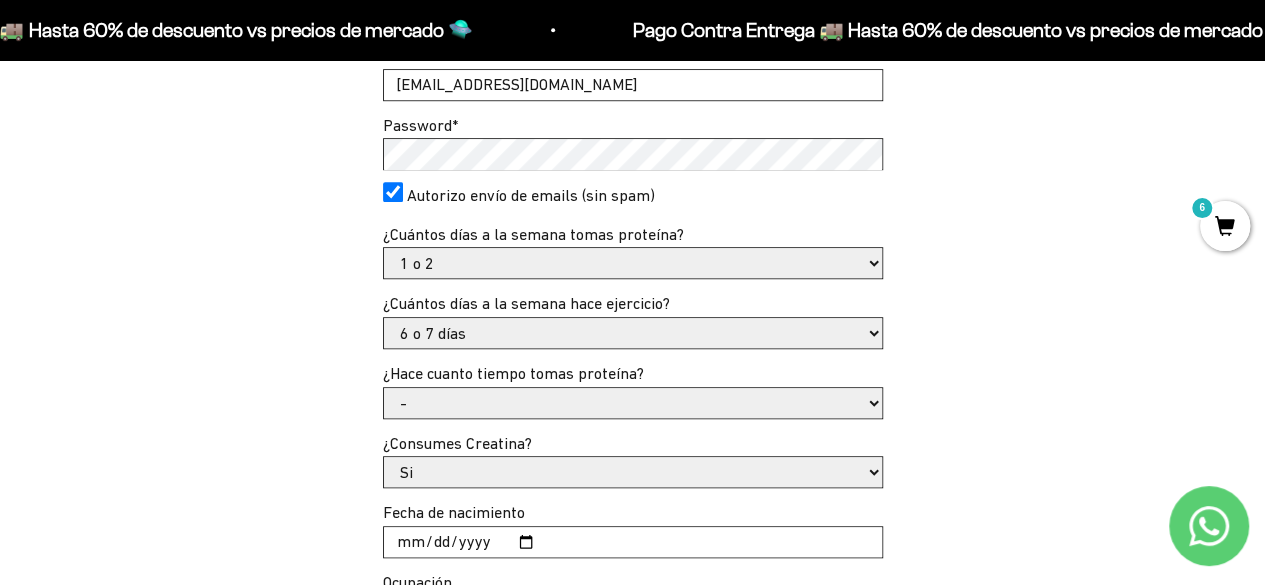 click on "-
No hago
1 a 2 días
3 a 5 días
6 o 7 días" at bounding box center [633, 333] 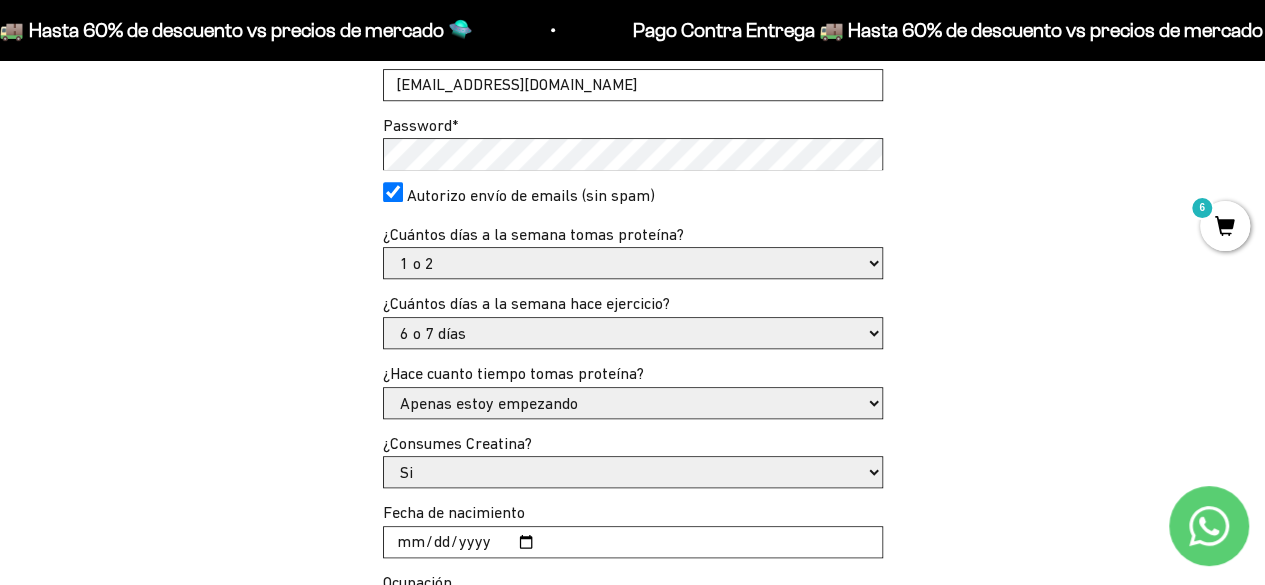 click on "-
Apenas estoy empezando
Menos de 6 meses
Hace más de 6 meses
Hace más de un año" at bounding box center [633, 403] 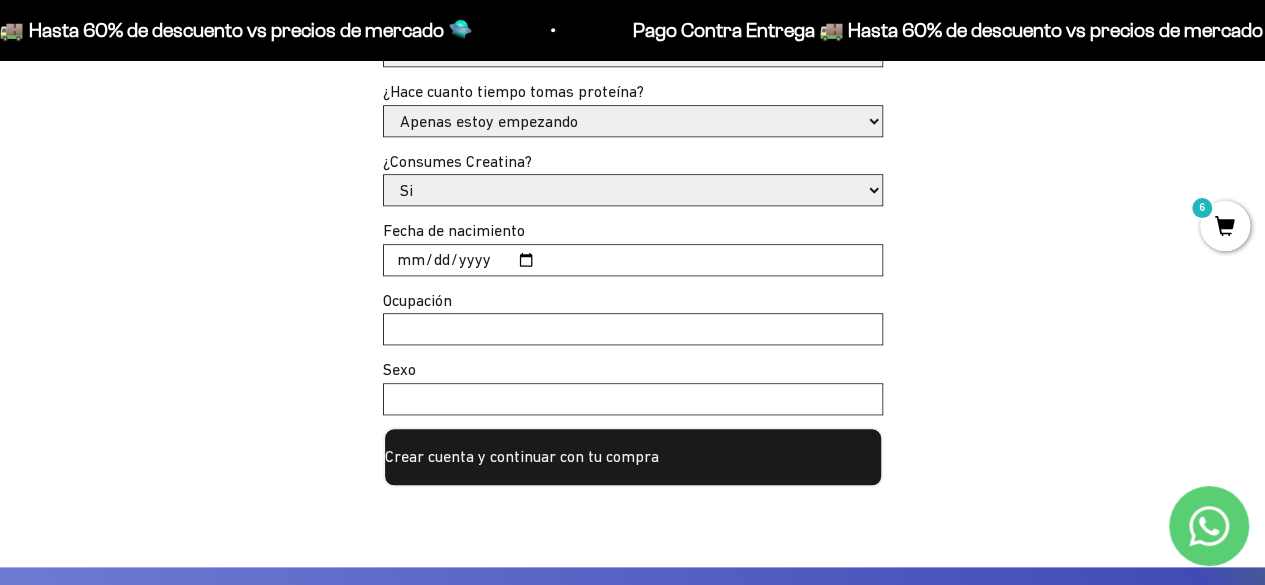 scroll, scrollTop: 903, scrollLeft: 0, axis: vertical 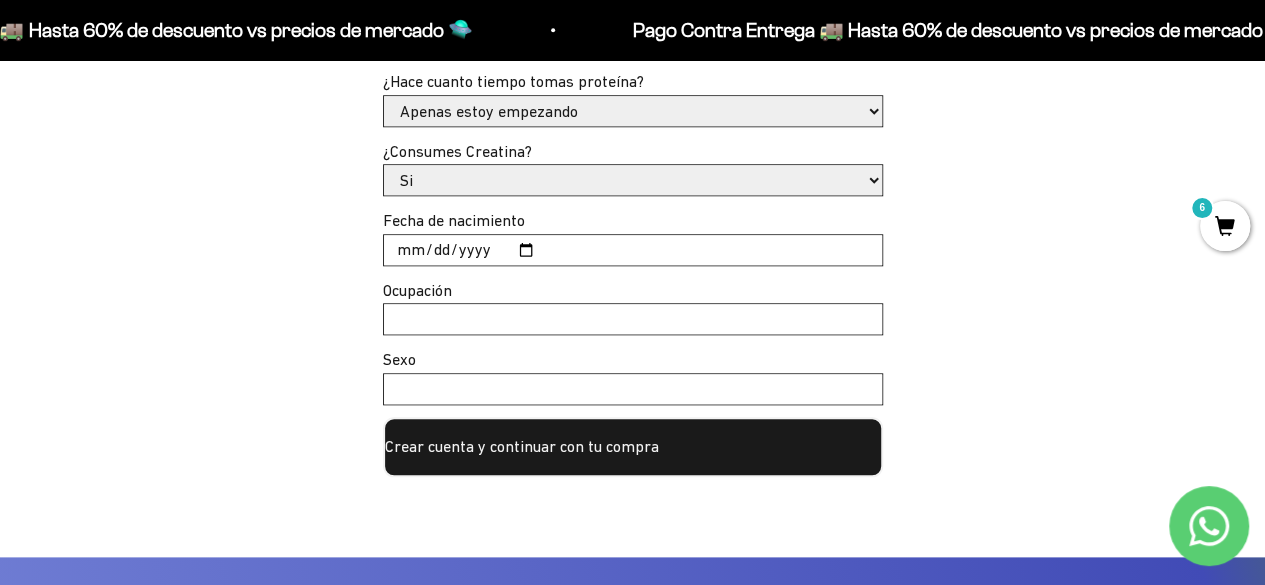 click on "Fecha de nacimiento" at bounding box center [633, 250] 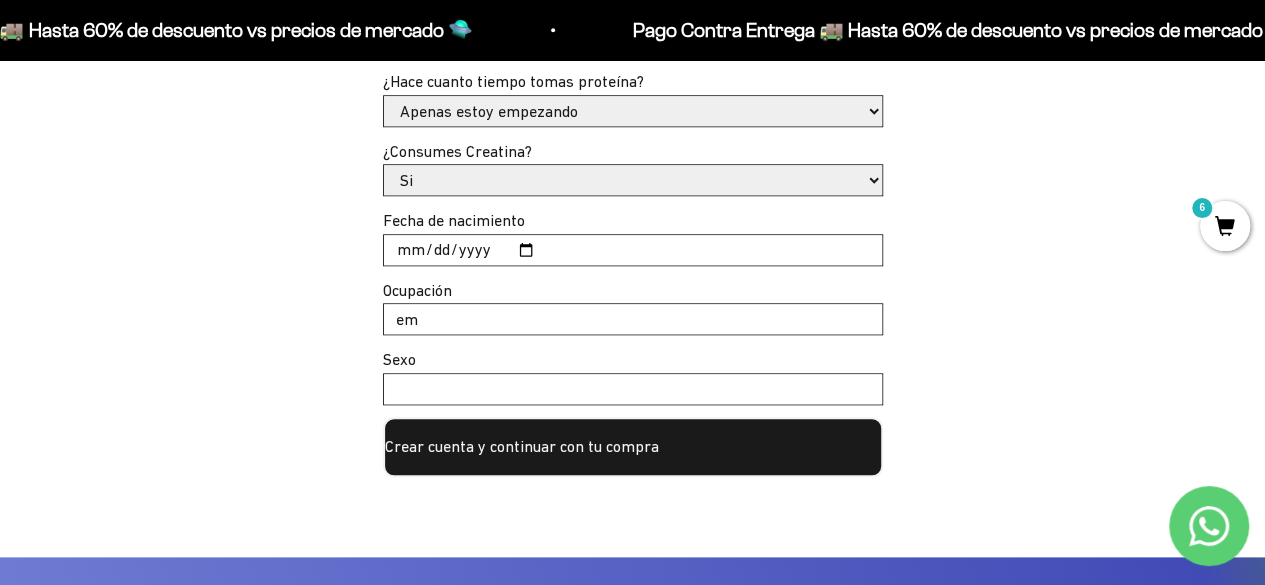 type on "e" 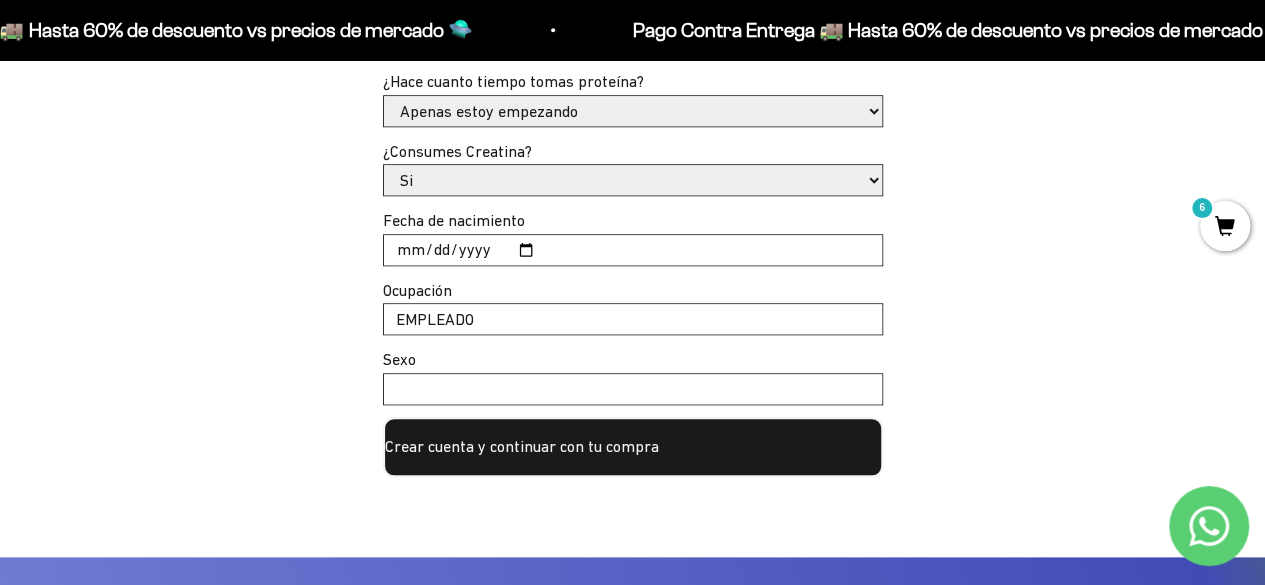 type on "EMPLEADO" 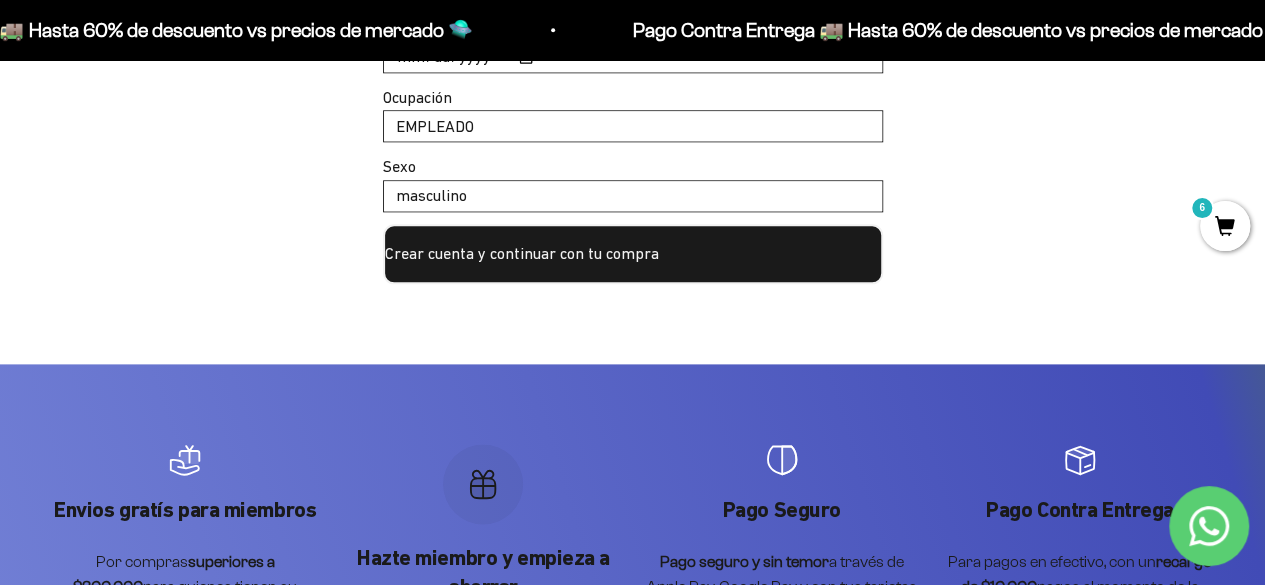 scroll, scrollTop: 1113, scrollLeft: 0, axis: vertical 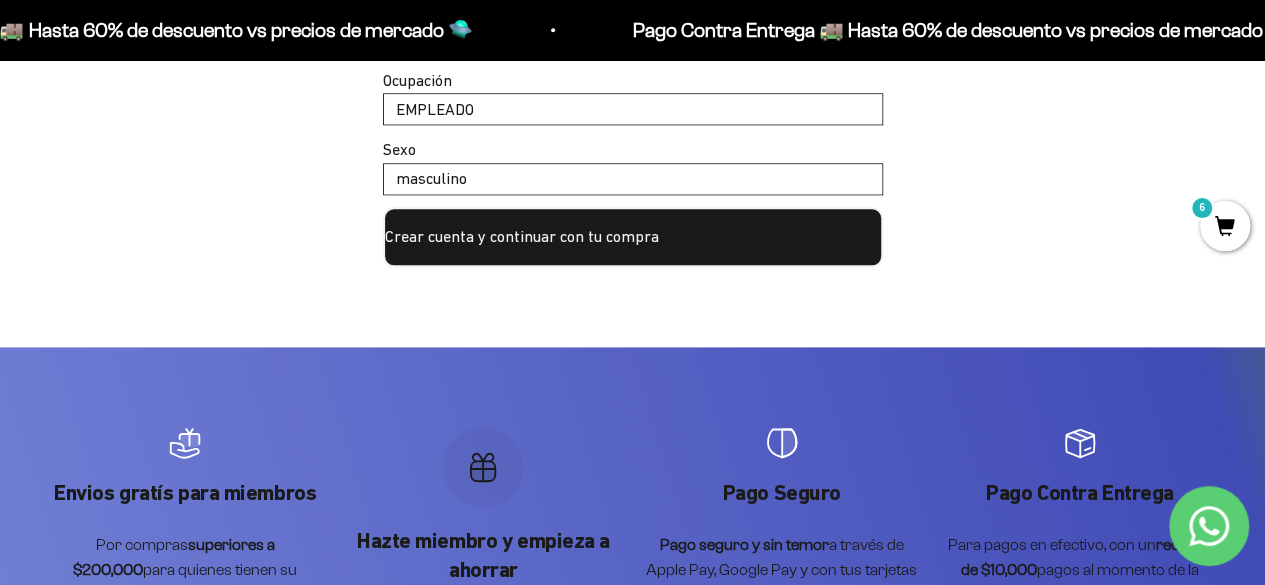 type on "masculino" 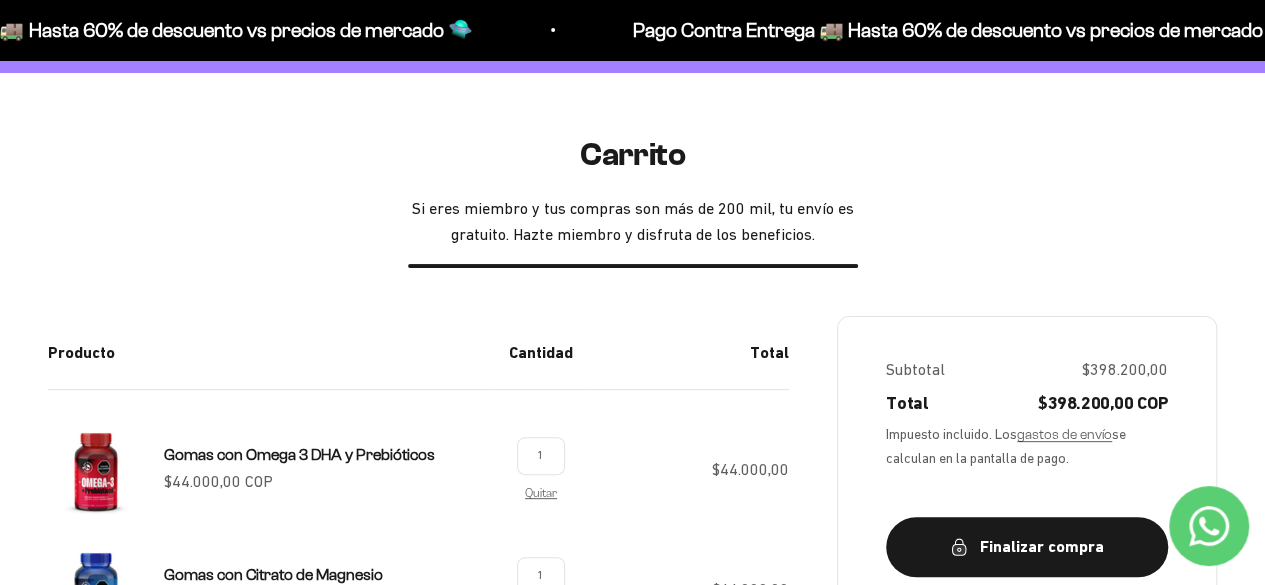scroll, scrollTop: 0, scrollLeft: 0, axis: both 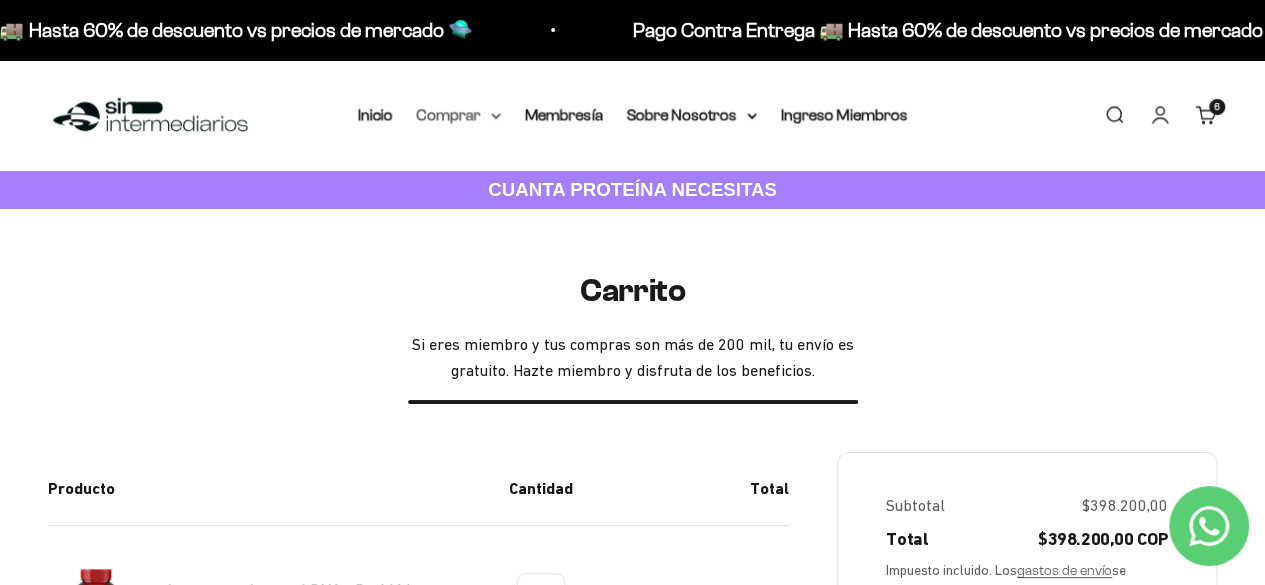 click on "Comprar" at bounding box center (459, 115) 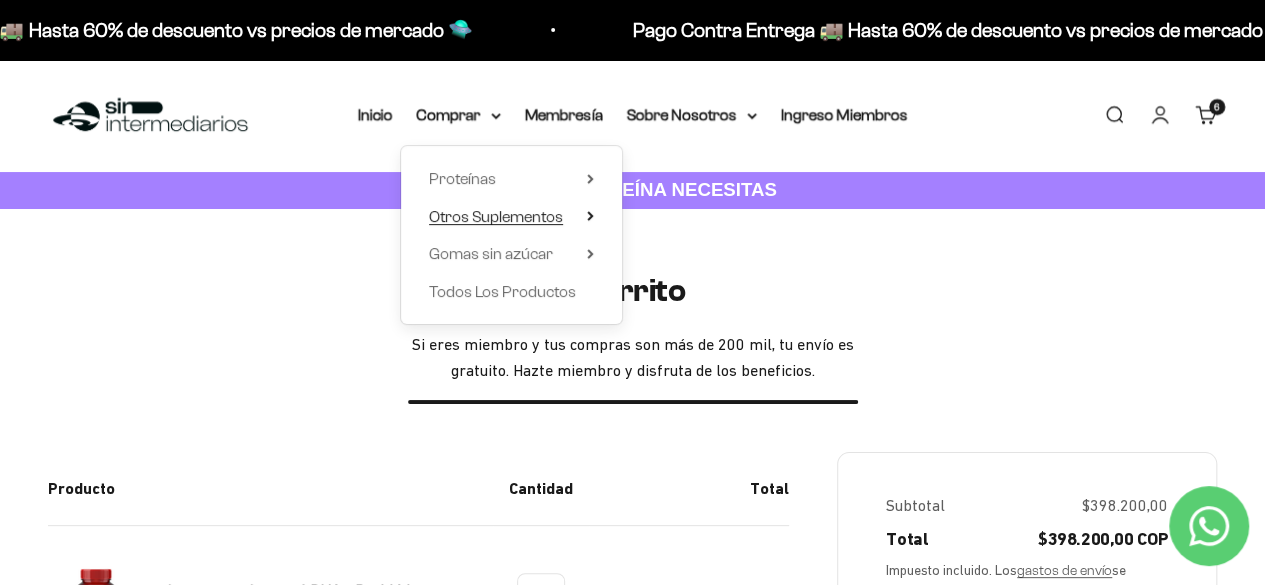 click on "Otros Suplementos" at bounding box center (496, 216) 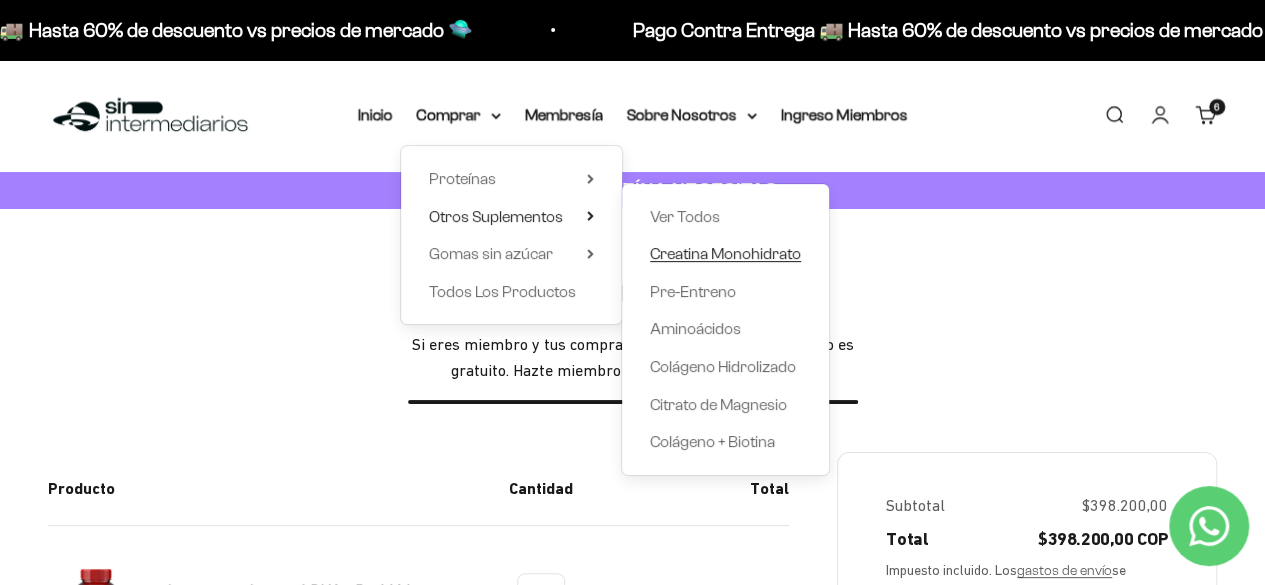 click on "Creatina Monohidrato" at bounding box center [725, 254] 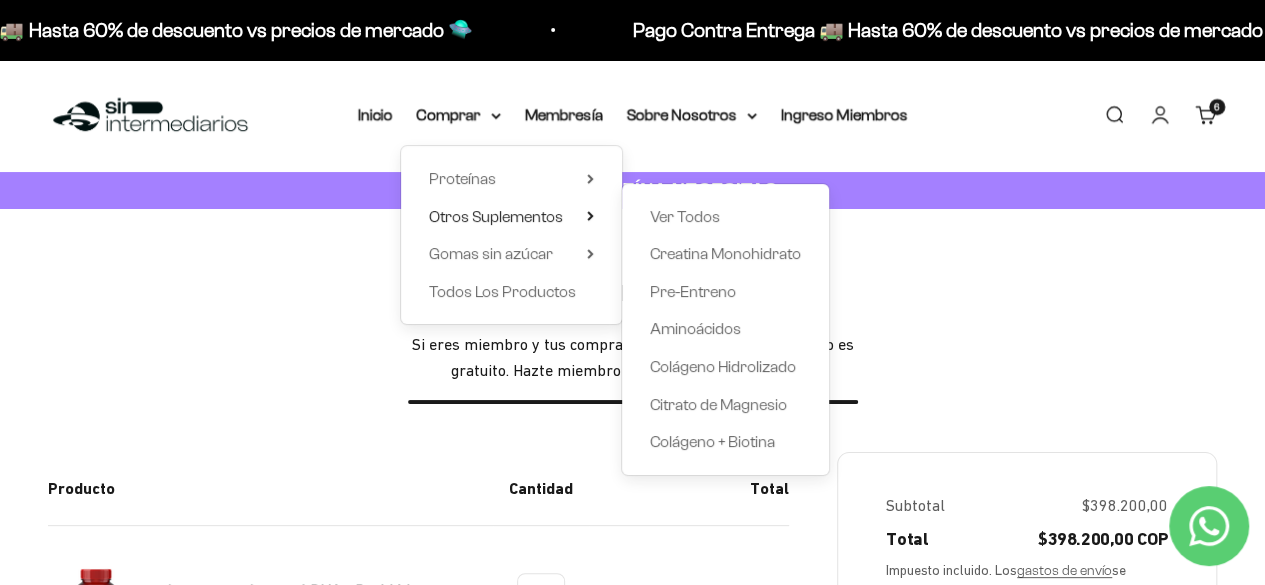 click on "Carrito Si eres miembro y tus compras son más de 200 mil, tu envío es gratuito. Hazte miembro y disfruta de los beneficios." at bounding box center [632, 338] 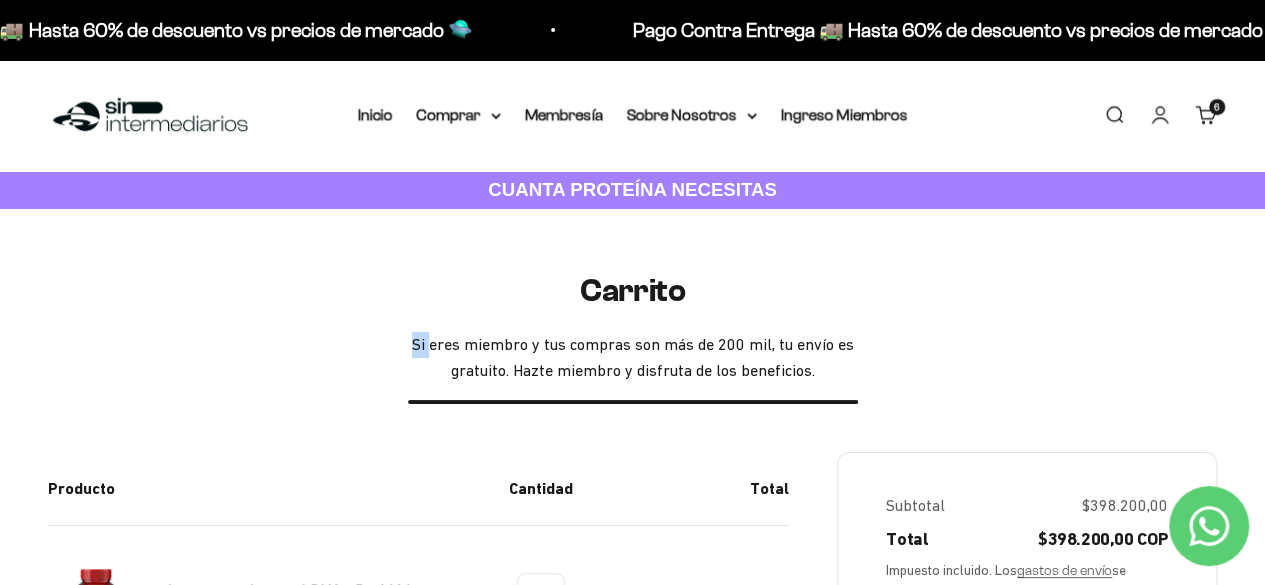 click on "Carrito Si eres miembro y tus compras son más de 200 mil, tu envío es gratuito. Hazte miembro y disfruta de los beneficios." at bounding box center [632, 338] 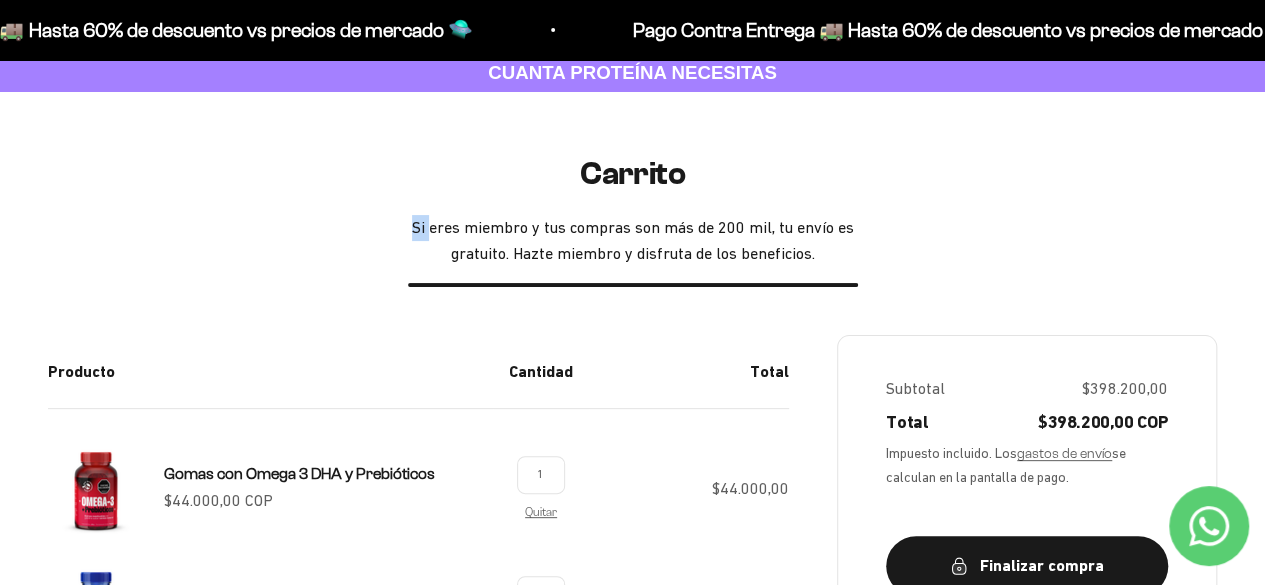 scroll, scrollTop: 0, scrollLeft: 0, axis: both 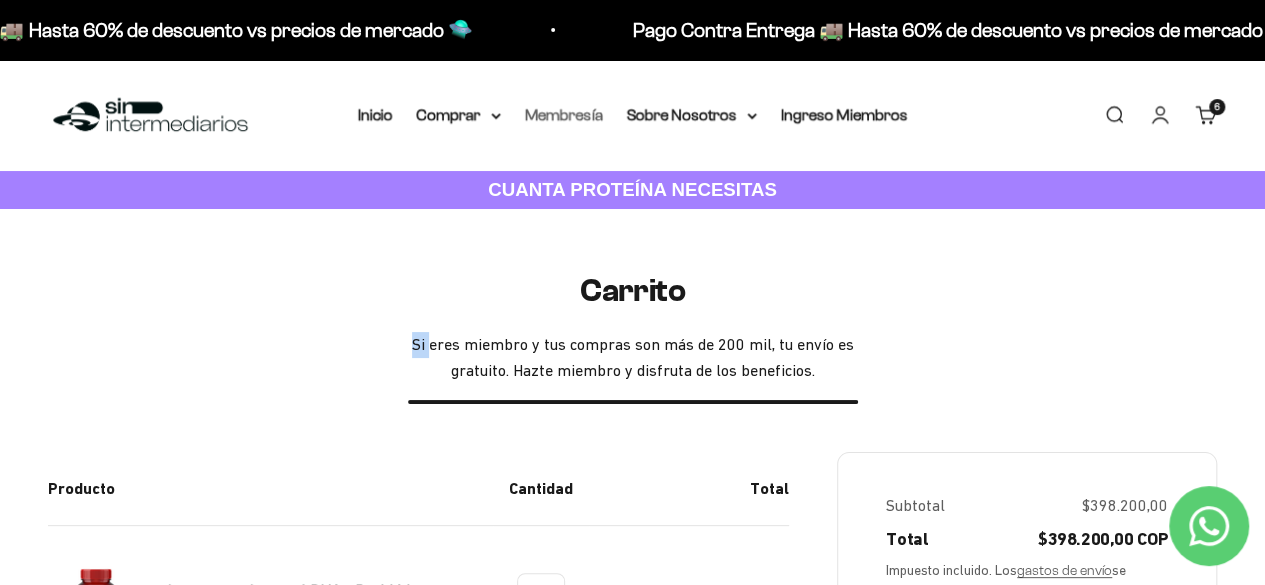 click on "Membresía" at bounding box center (564, 114) 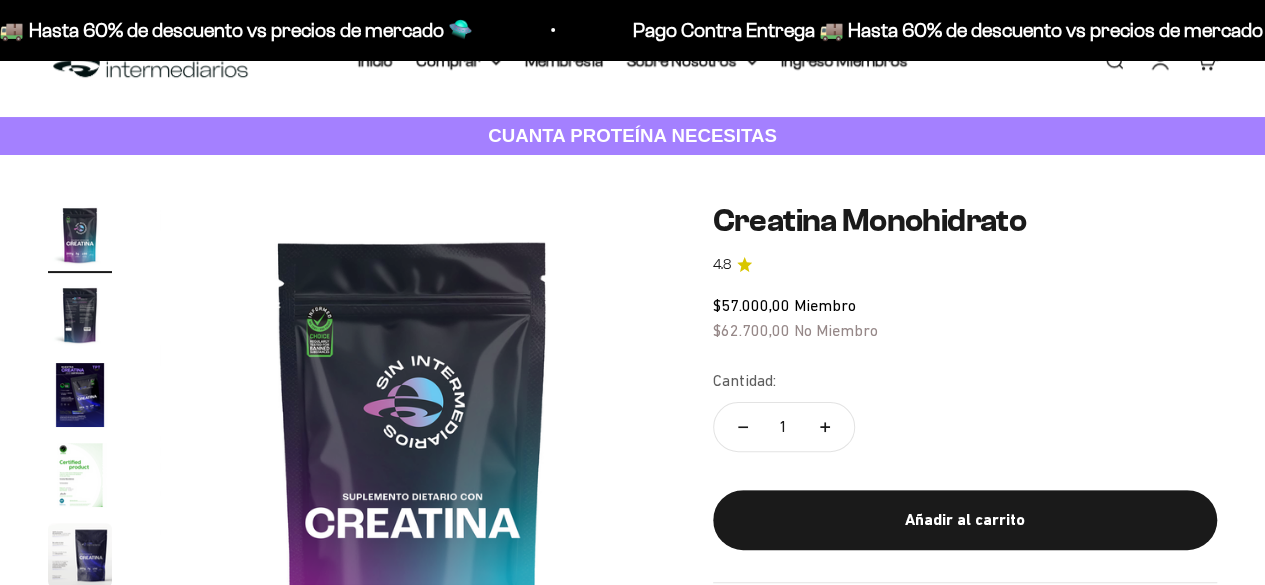 scroll, scrollTop: 54, scrollLeft: 0, axis: vertical 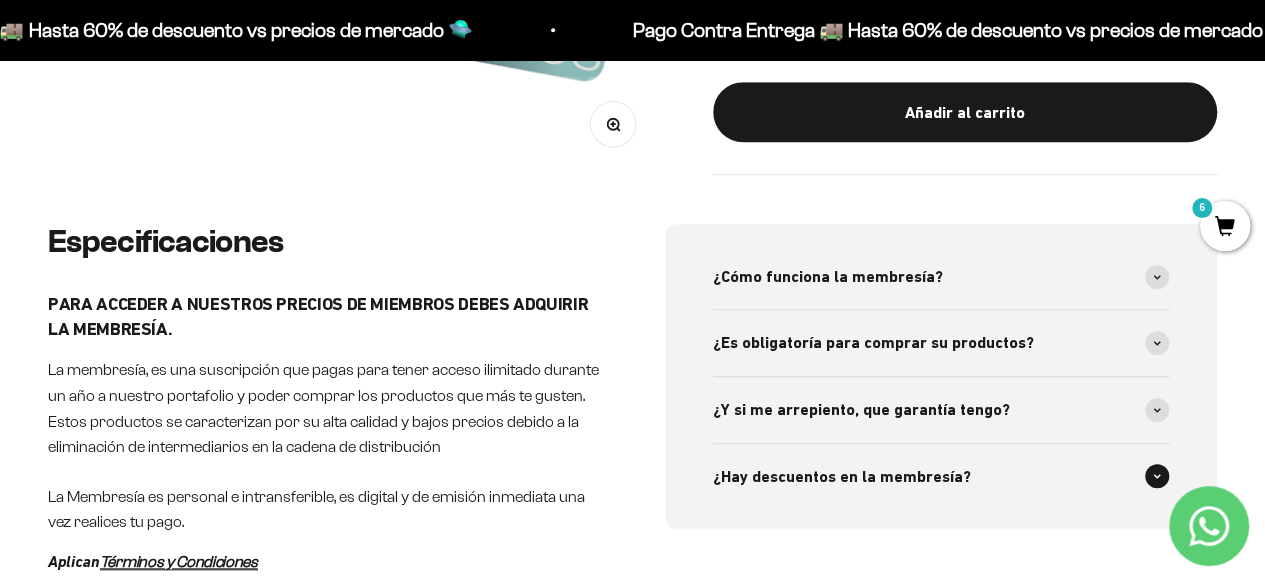 click 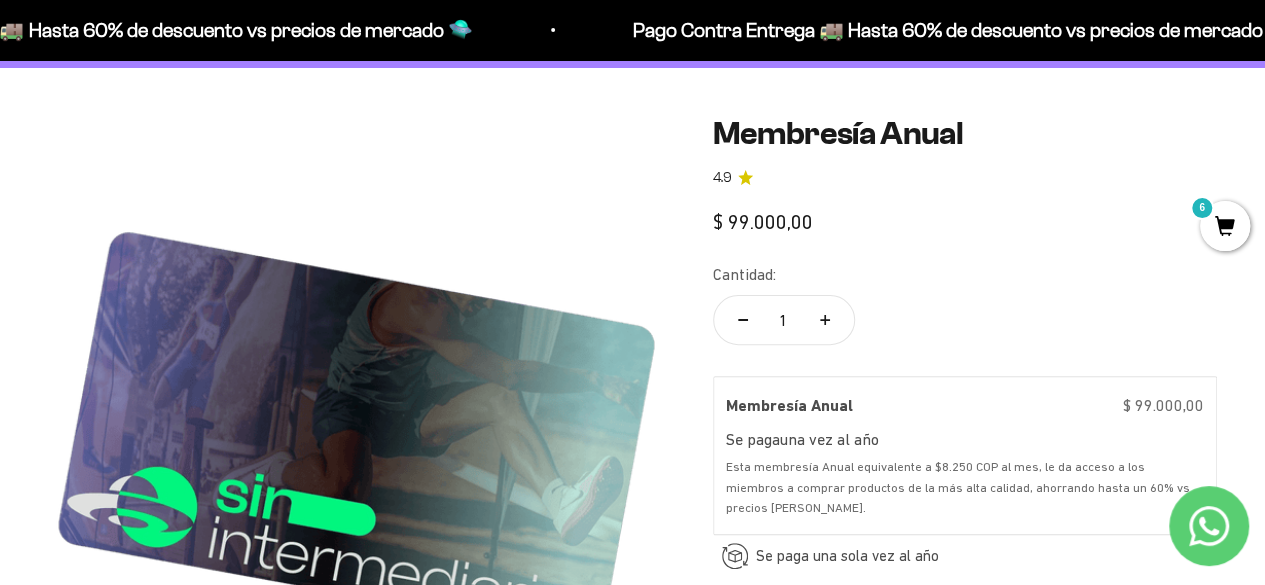 scroll, scrollTop: 0, scrollLeft: 0, axis: both 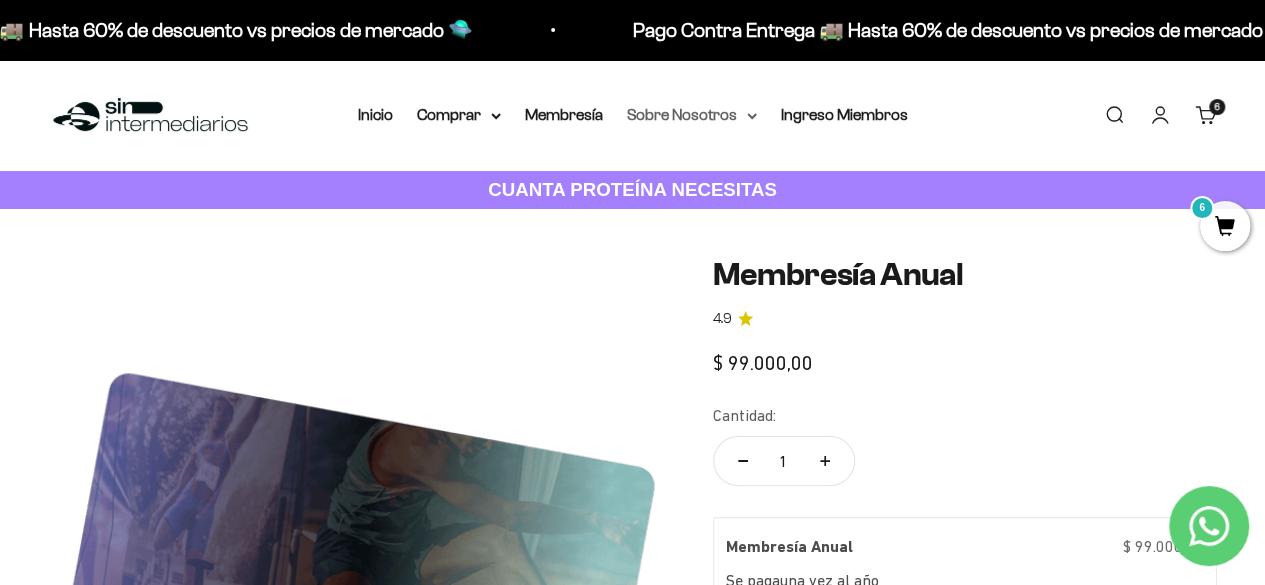 click on "Sobre Nosotros" at bounding box center (692, 115) 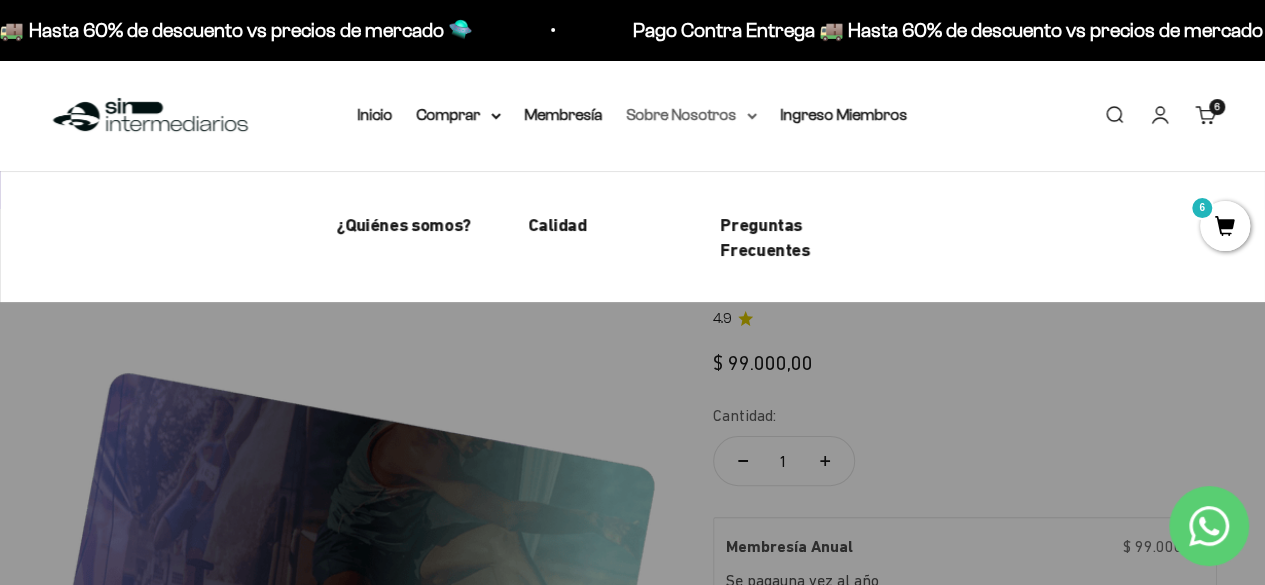click on "Sobre Nosotros" at bounding box center [692, 115] 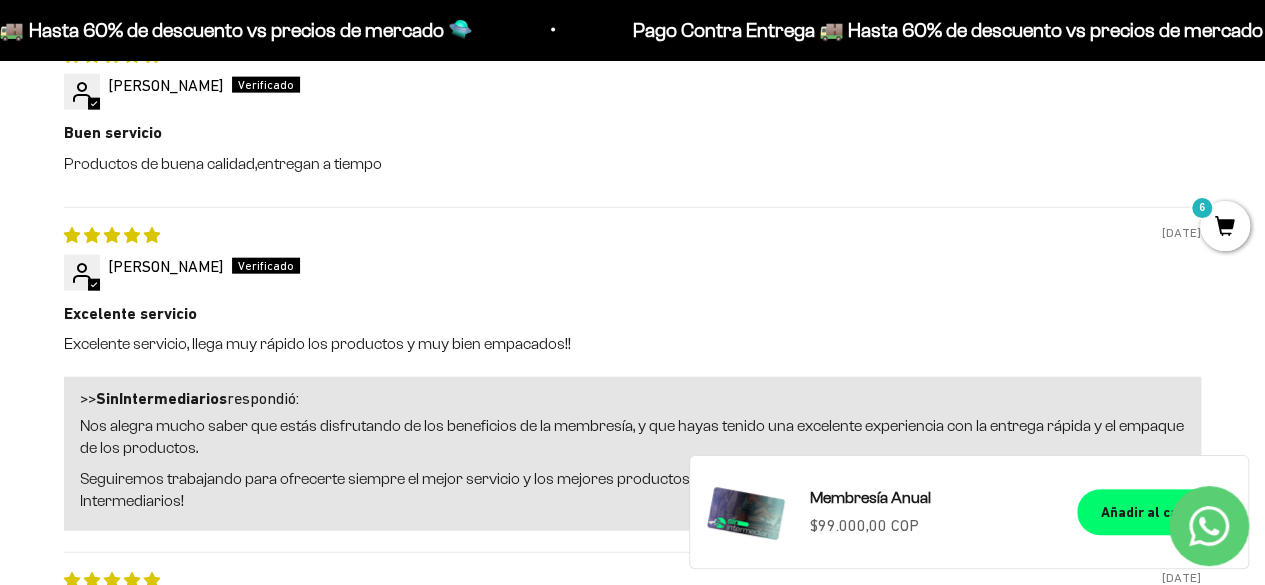 scroll, scrollTop: 2295, scrollLeft: 0, axis: vertical 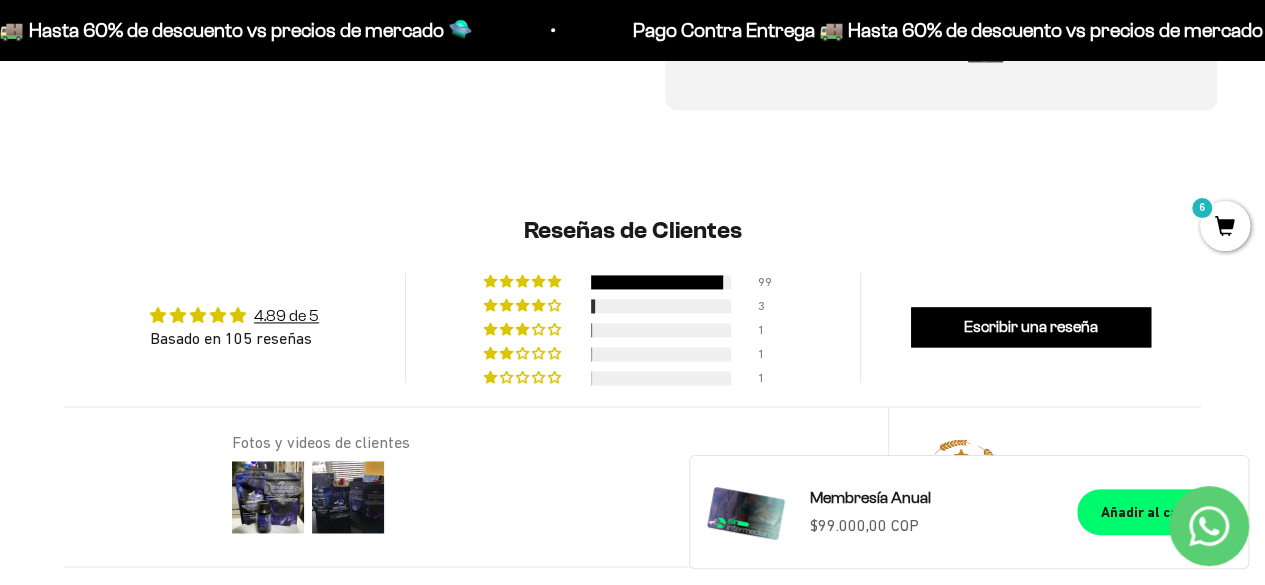 click 